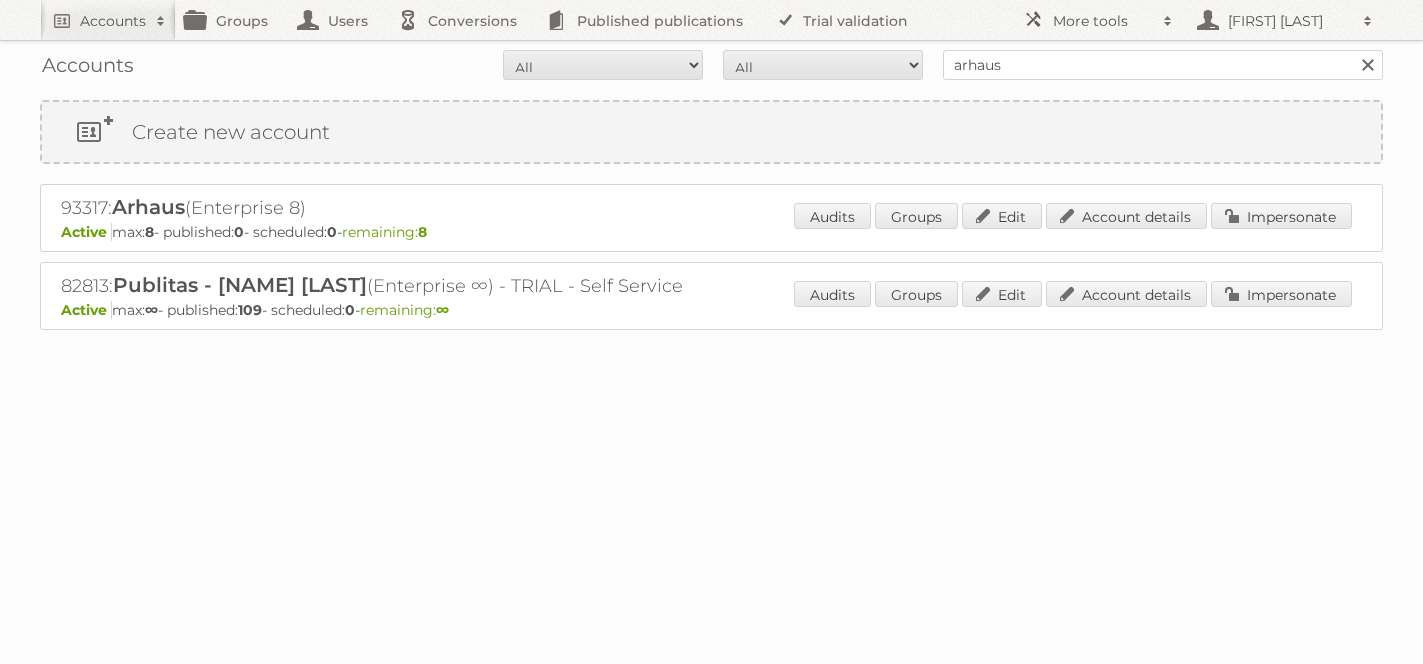 scroll, scrollTop: 0, scrollLeft: 0, axis: both 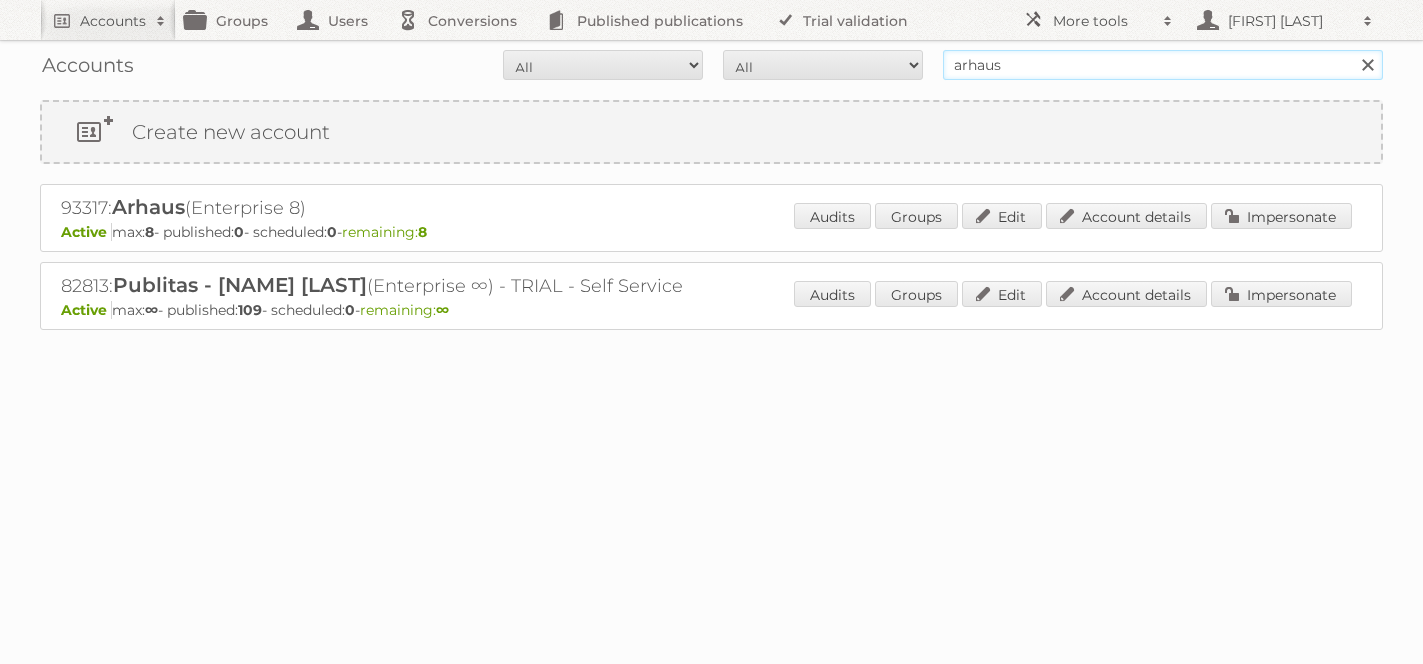 click on "arhaus" at bounding box center [1163, 65] 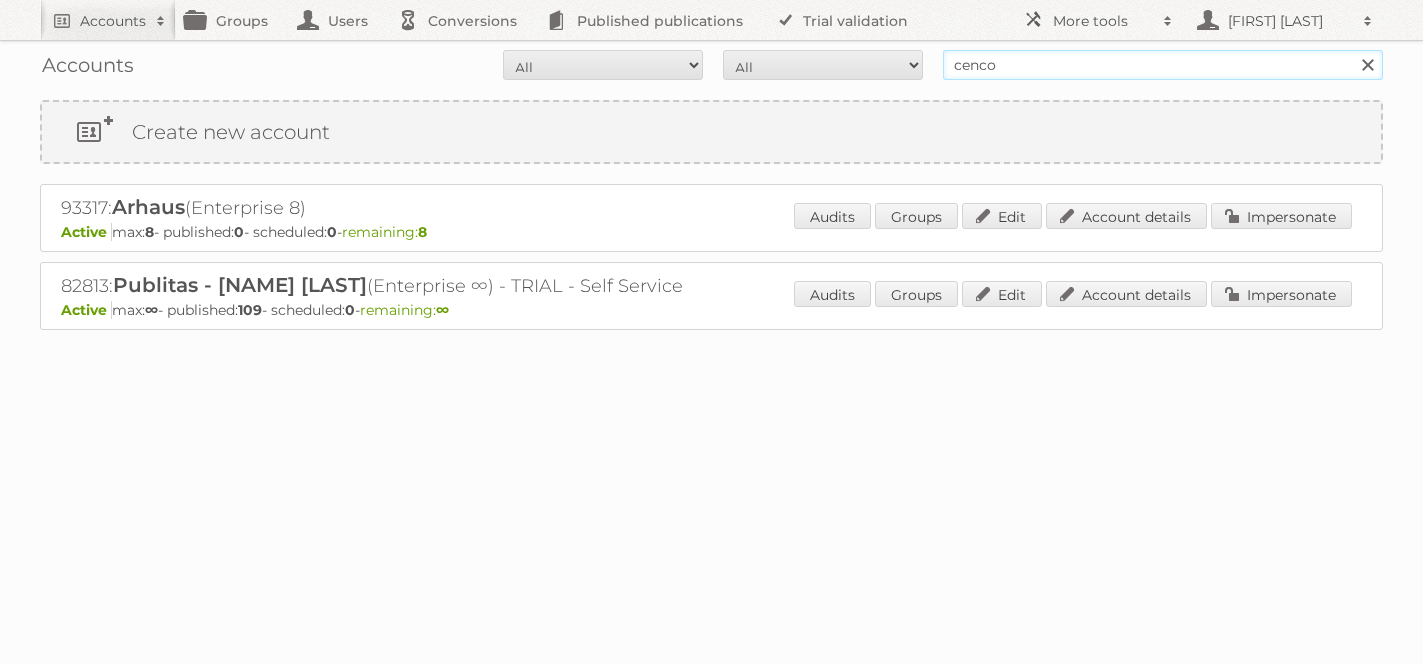type on "cencosud chile" 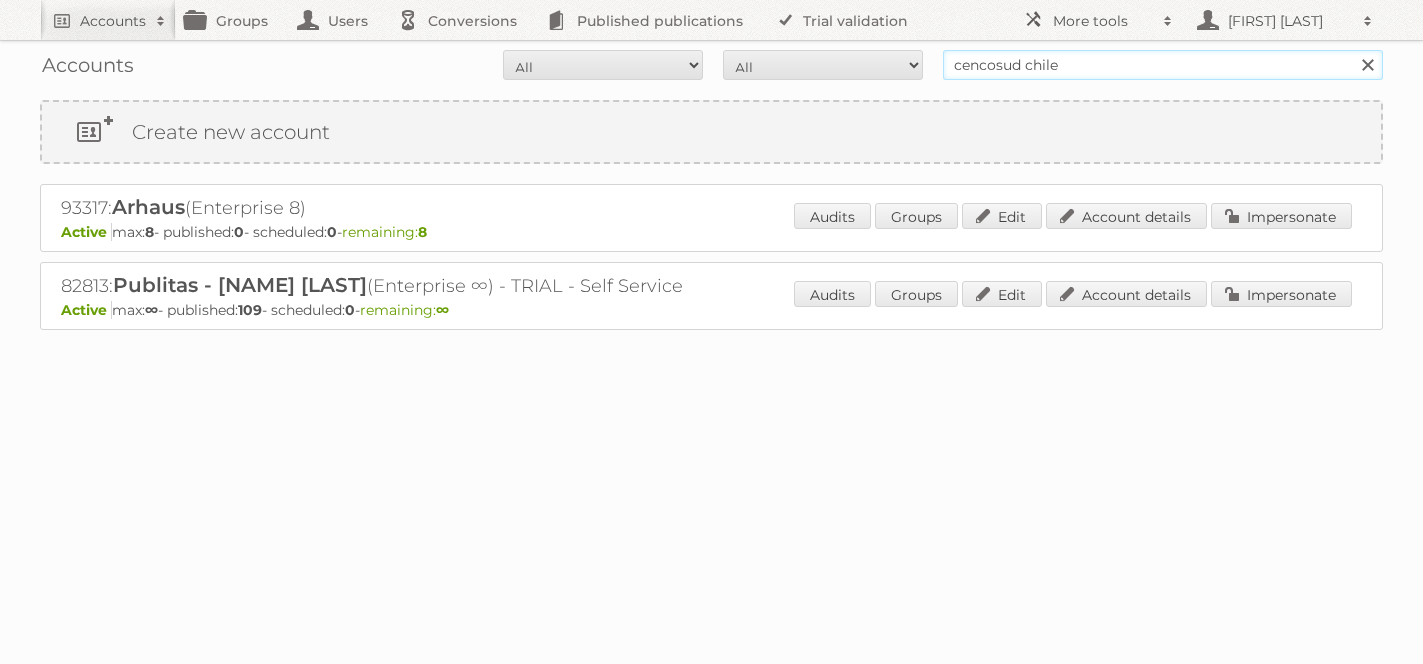 click on "Search" at bounding box center (1367, 65) 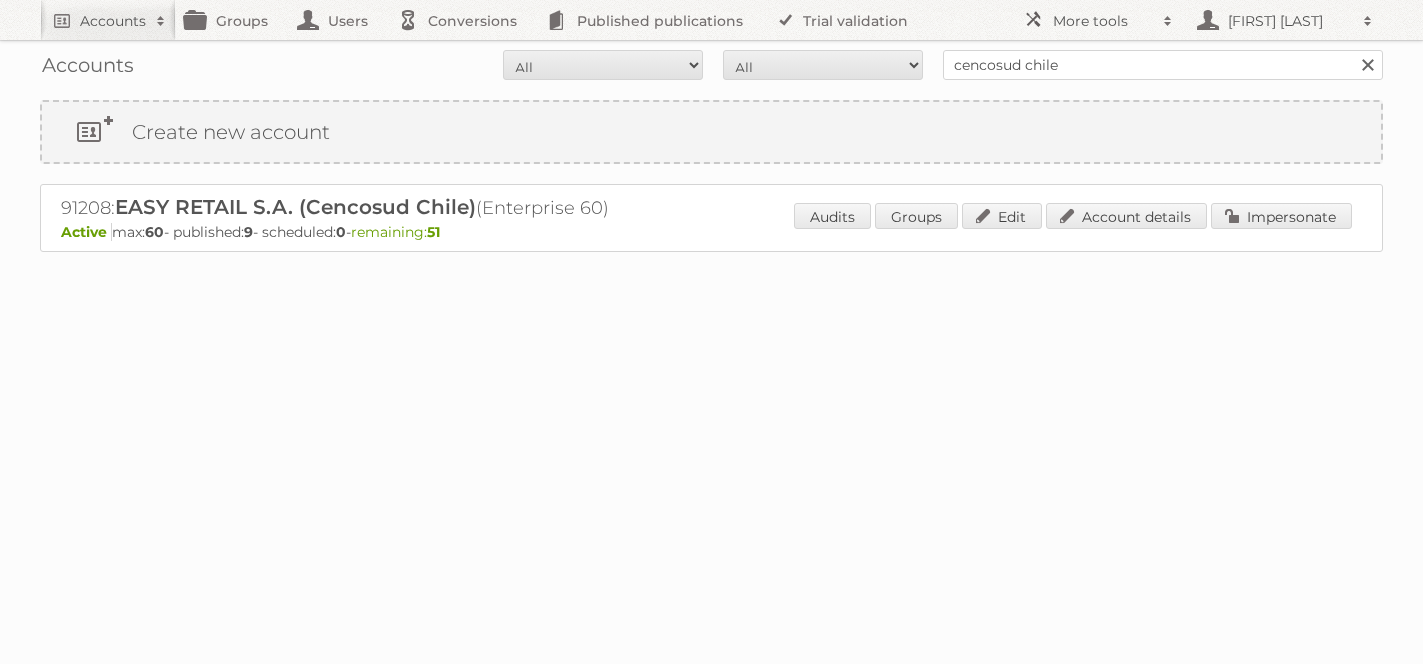 scroll, scrollTop: 0, scrollLeft: 0, axis: both 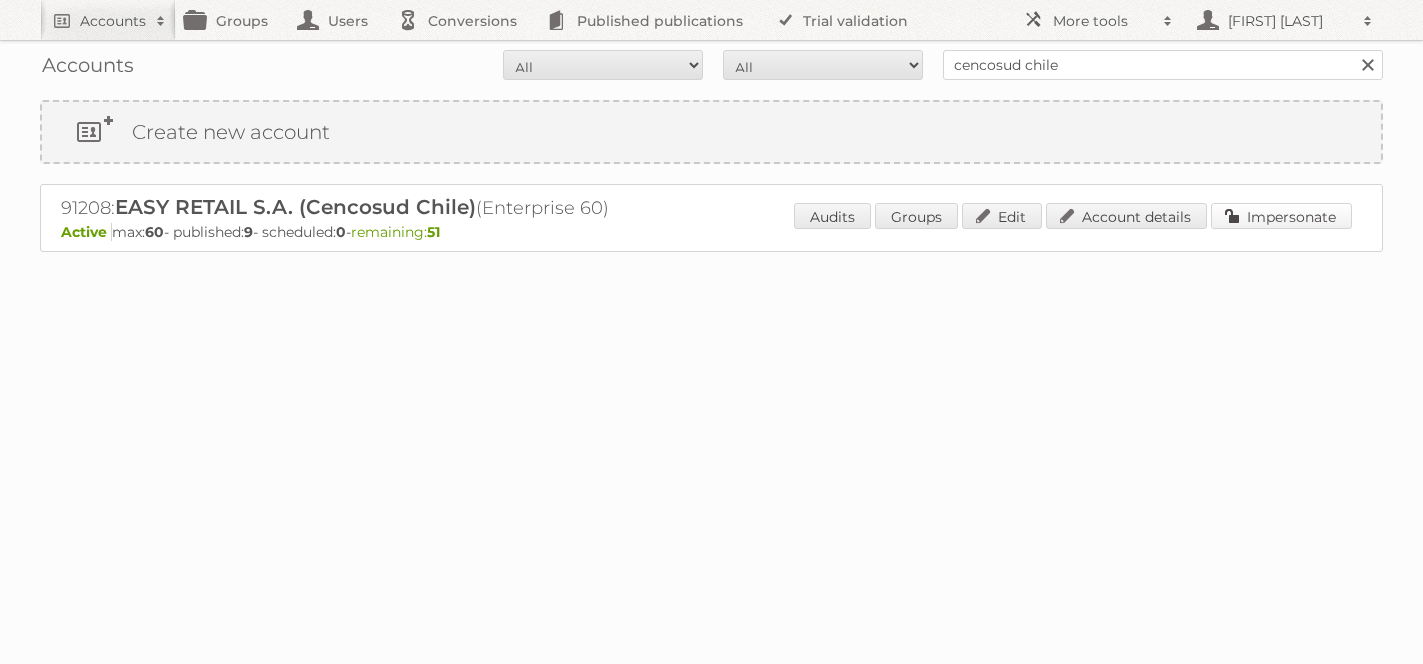click on "Impersonate" at bounding box center (1281, 216) 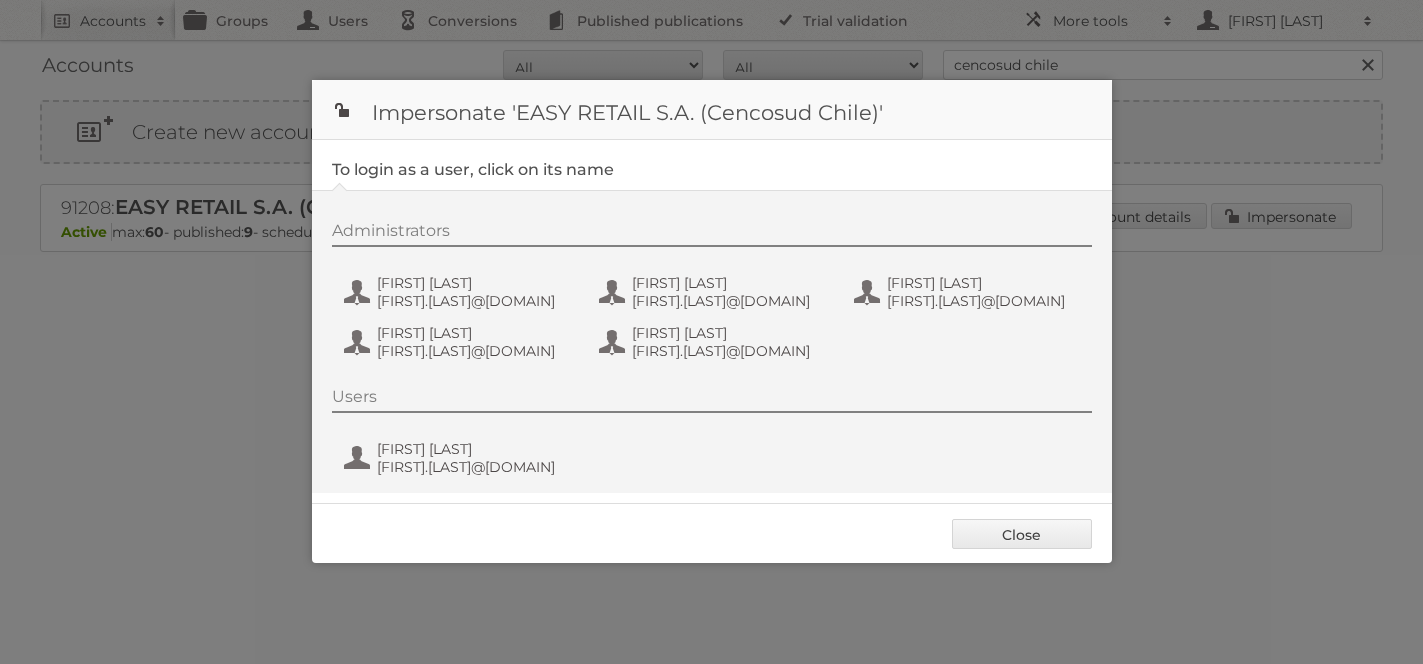 click on "Administrators
[FIRST] [LAST]
[FIRST].[LAST]@[DOMAIN]
[FIRST] [LAST]
[FIRST].[LAST]@[DOMAIN]
[FIRST] [LAST]
[FIRST].[LAST]@[DOMAIN]
[FIRST] [LAST]
[FIRST].[LAST]@[DOMAIN]
[FIRST] [LAST]
[FIRST].[LAST]@[DOMAIN]" at bounding box center [722, 294] 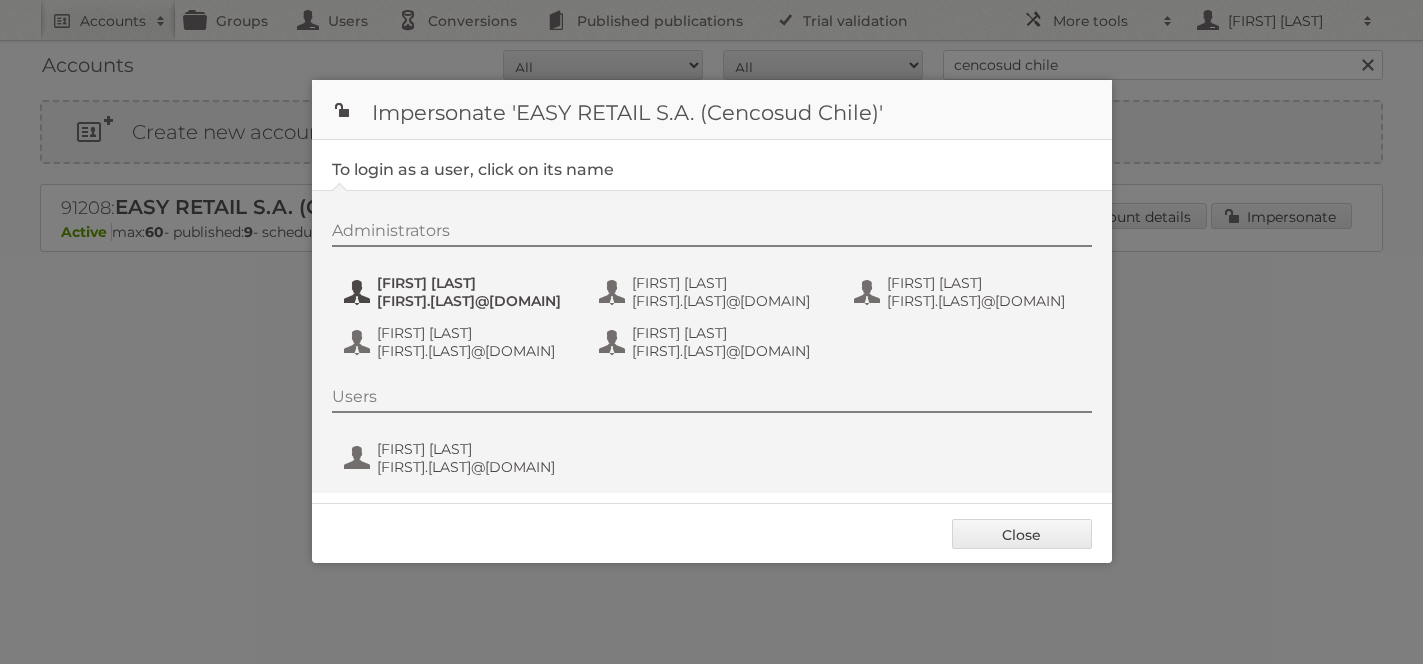 click on "Boris Marey" at bounding box center (474, 283) 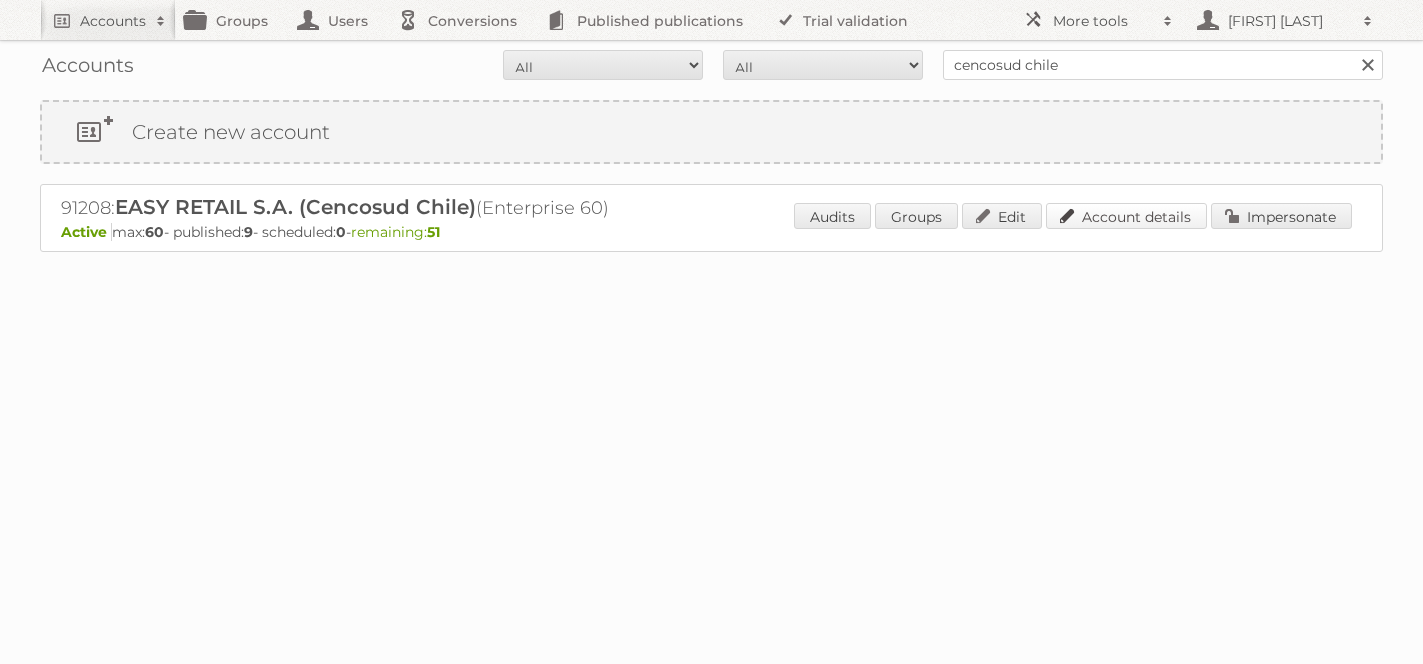 click on "Account details" at bounding box center [1126, 216] 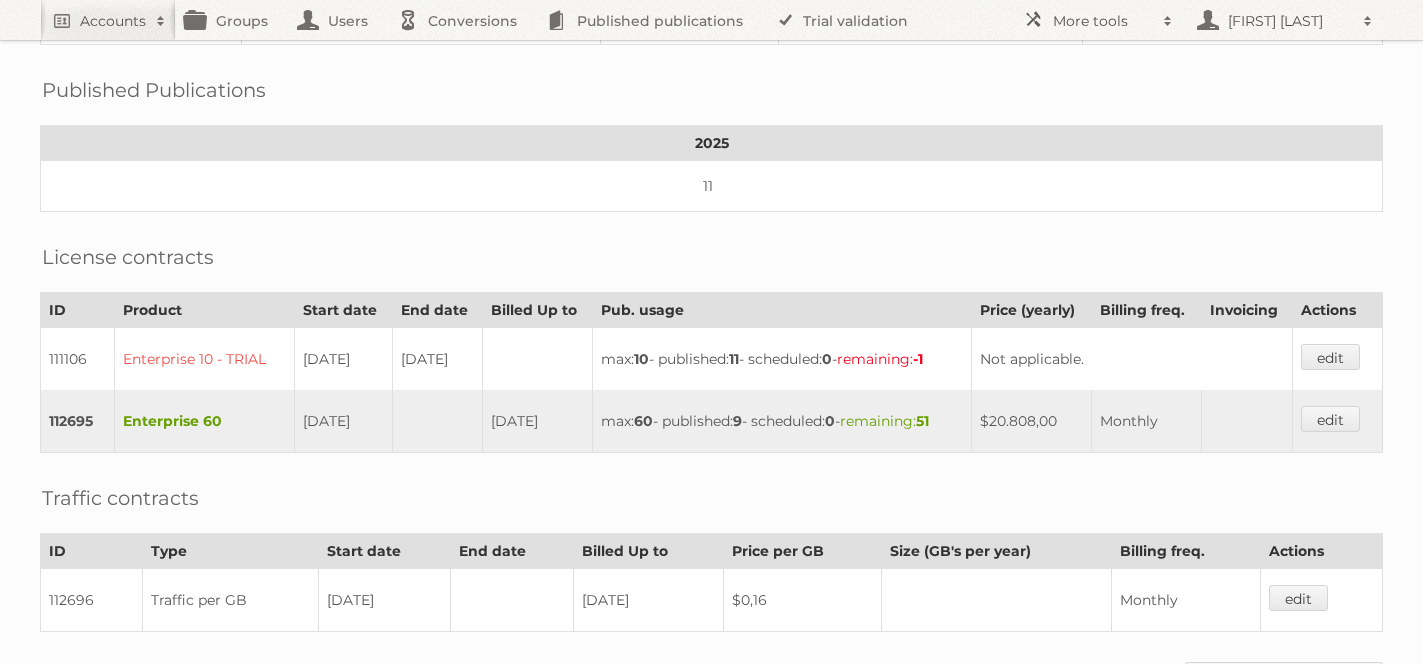 scroll, scrollTop: 686, scrollLeft: 0, axis: vertical 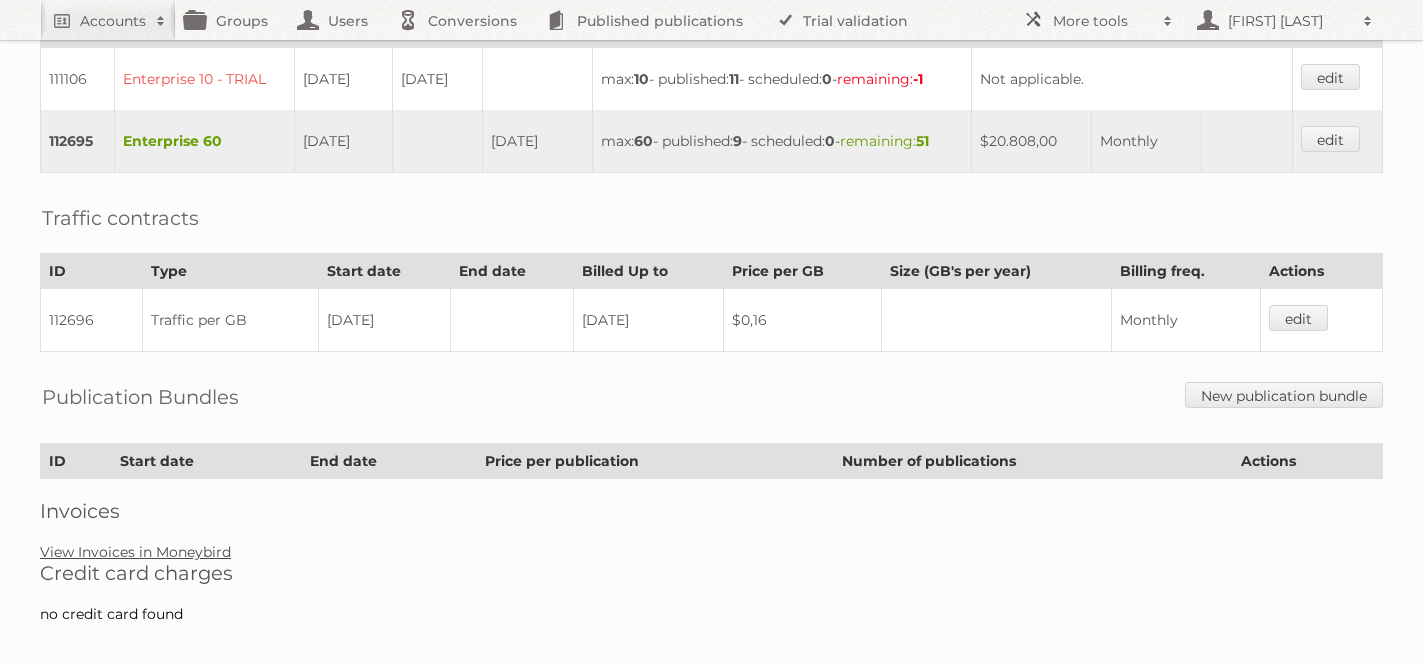 click on "View Invoices in Moneybird" at bounding box center [135, 552] 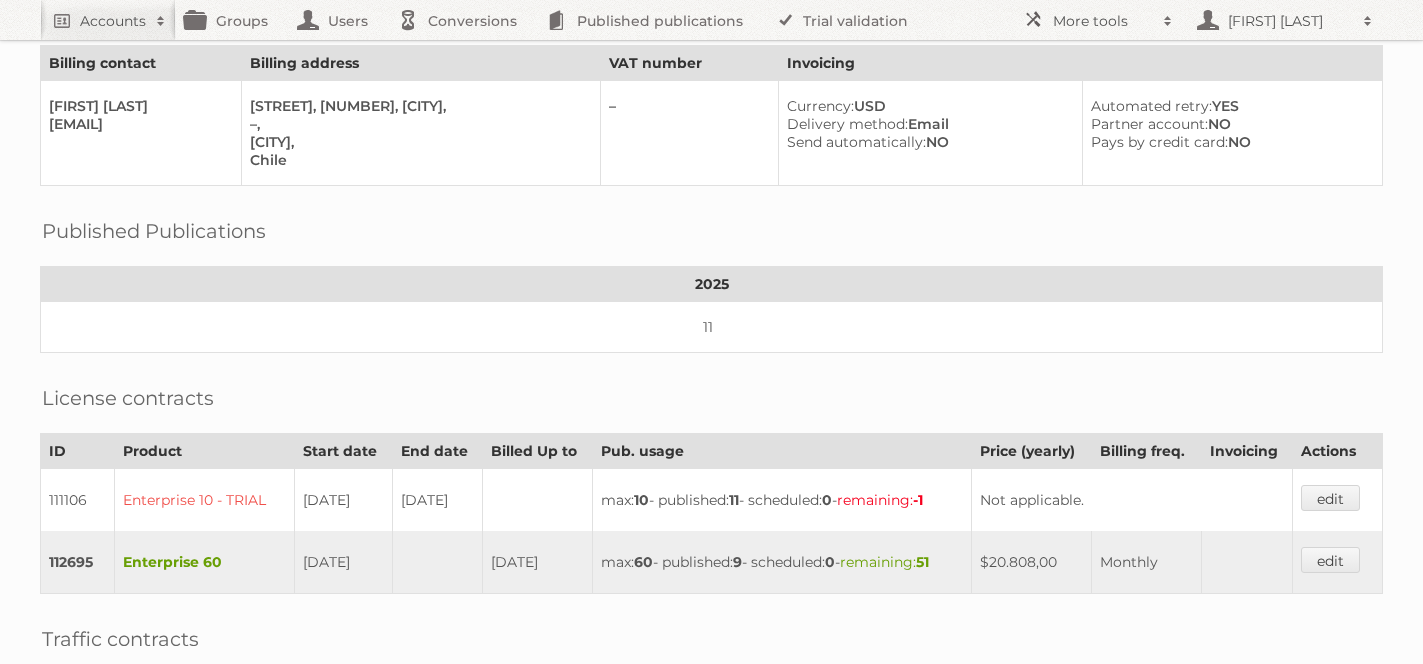 scroll, scrollTop: 260, scrollLeft: 0, axis: vertical 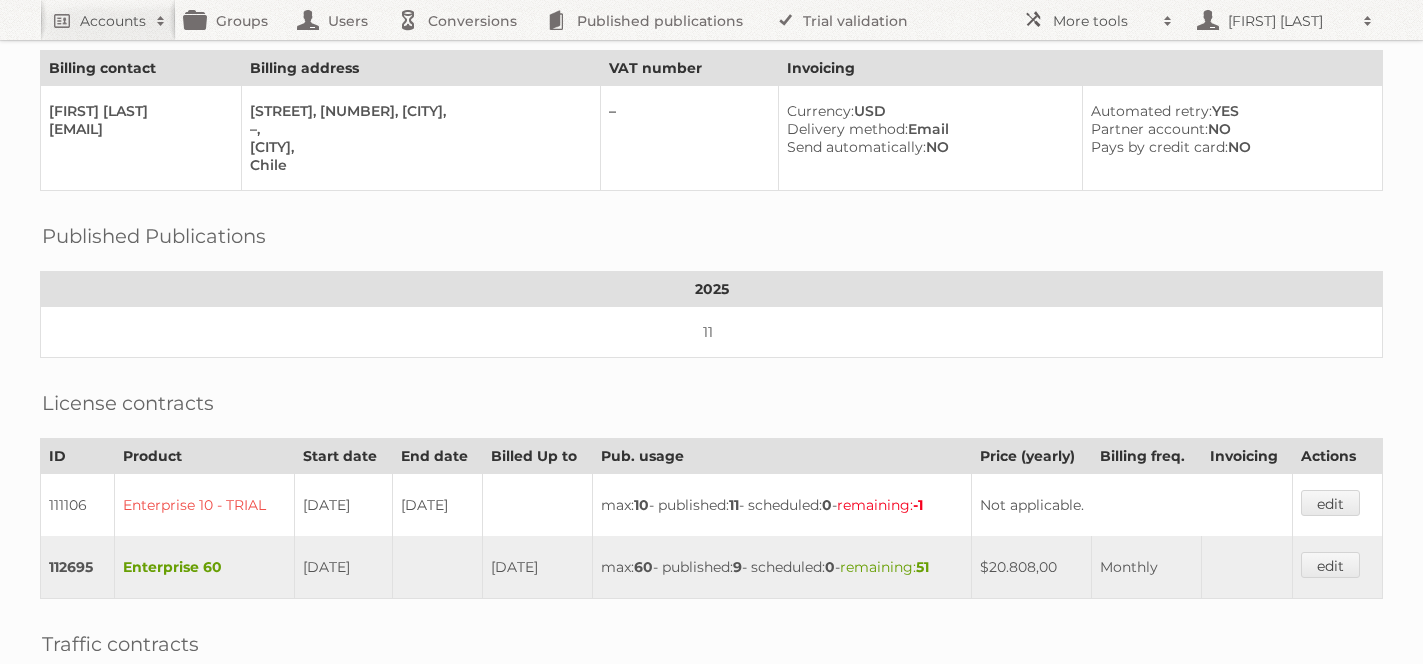 drag, startPoint x: 258, startPoint y: 116, endPoint x: 40, endPoint y: 116, distance: 218 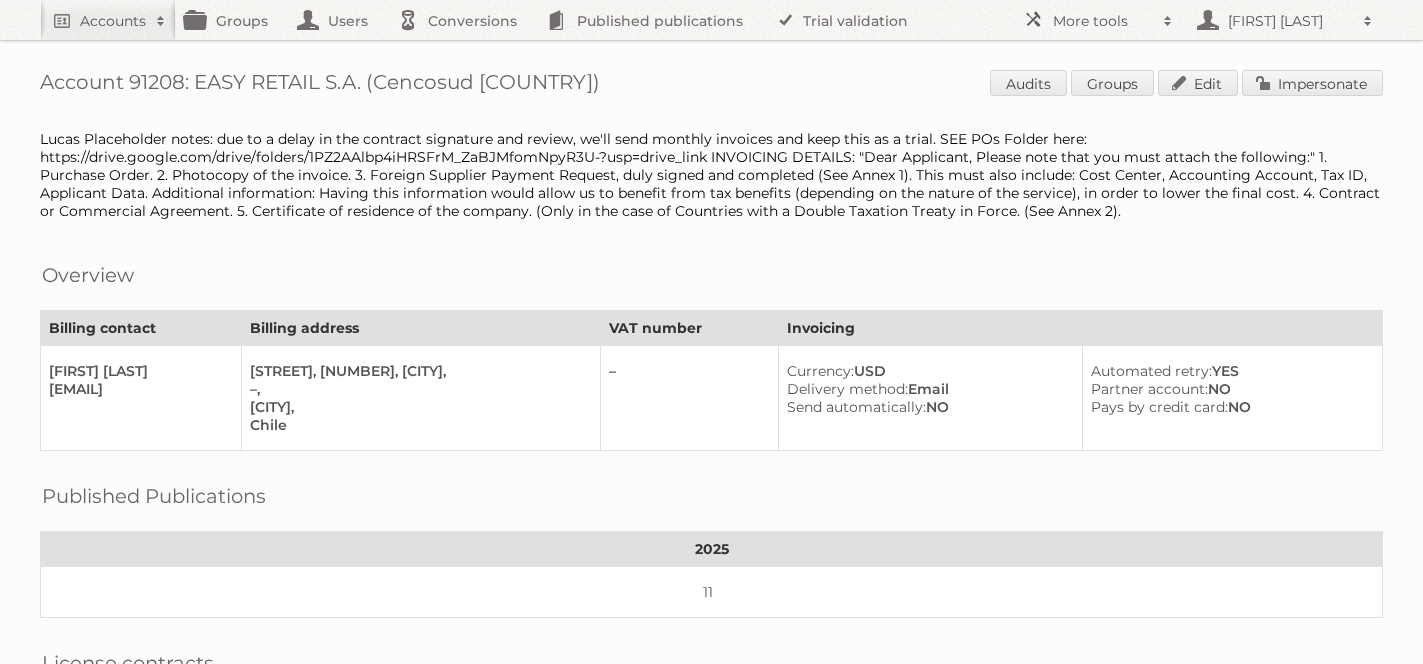 click on "Av. Kennedy 9001, 5th Floor, Las Condes,
–,
Santiago,
Chile" at bounding box center (421, 398) 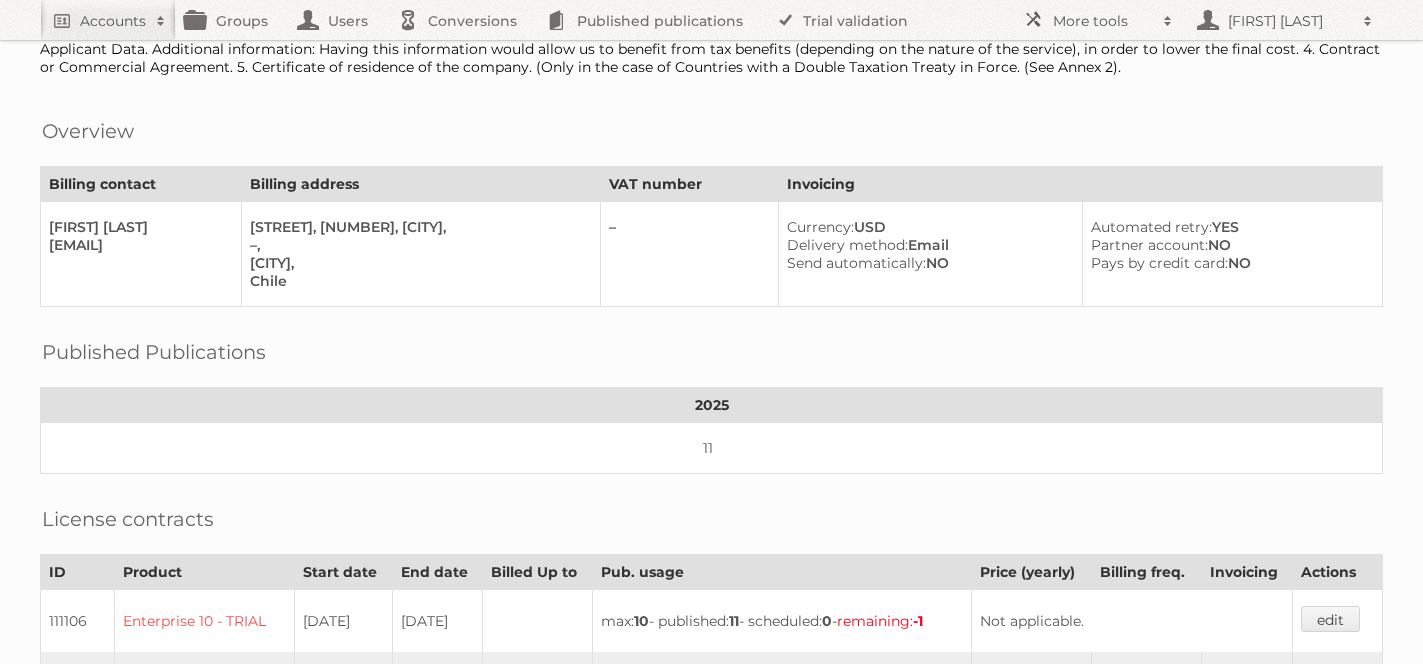 scroll, scrollTop: 0, scrollLeft: 0, axis: both 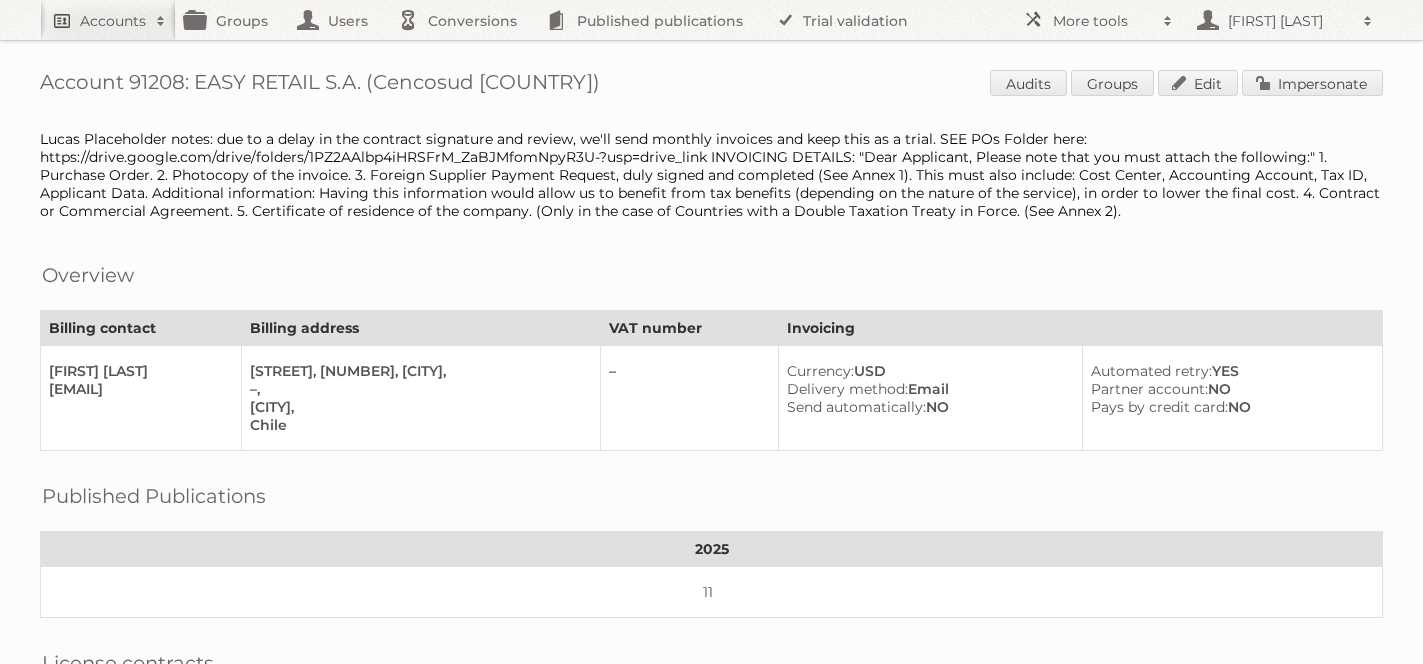 click on "Accounts" at bounding box center [113, 21] 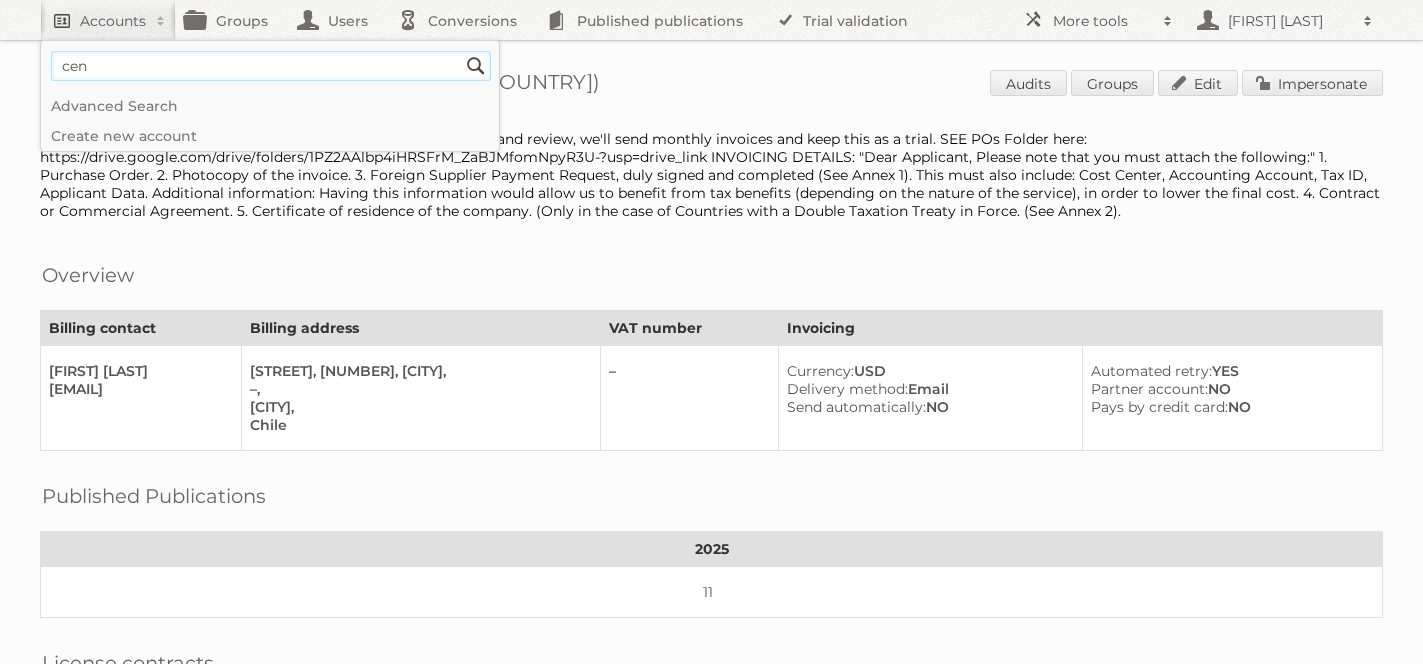 type on "[COMPANY] [COUNTRY]" 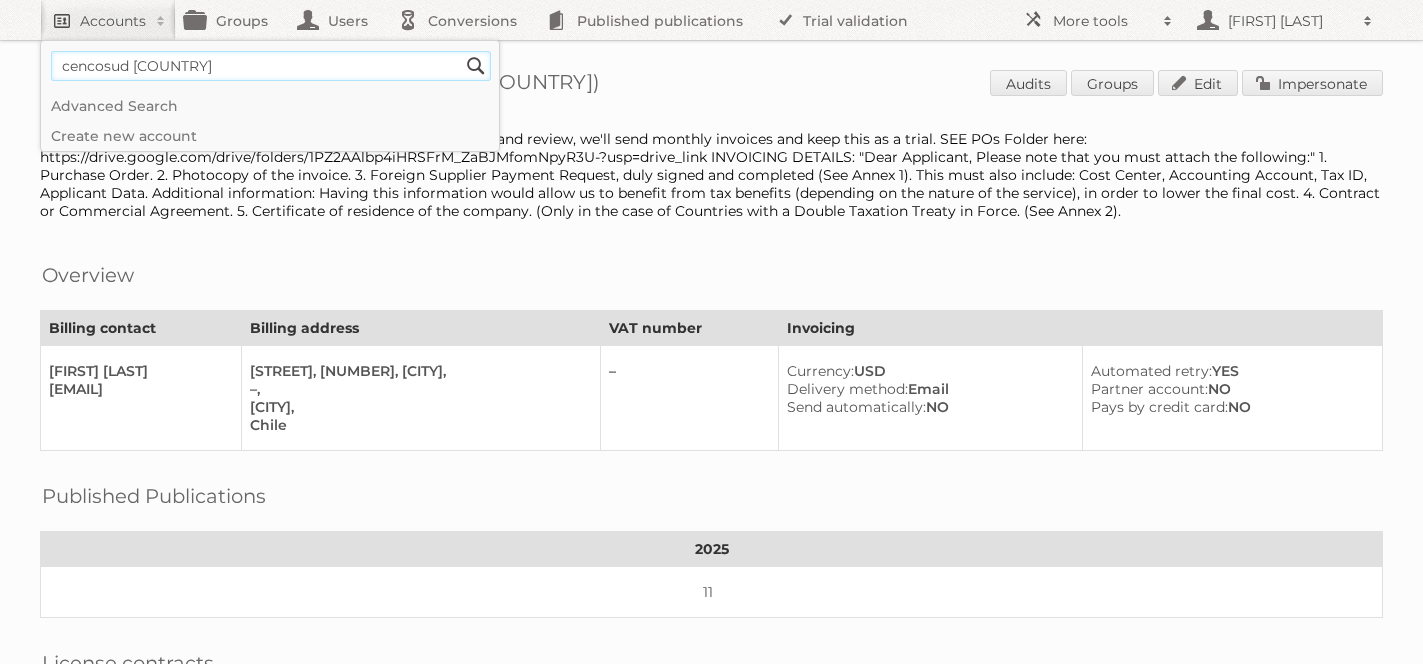 click on "Search" at bounding box center (476, 66) 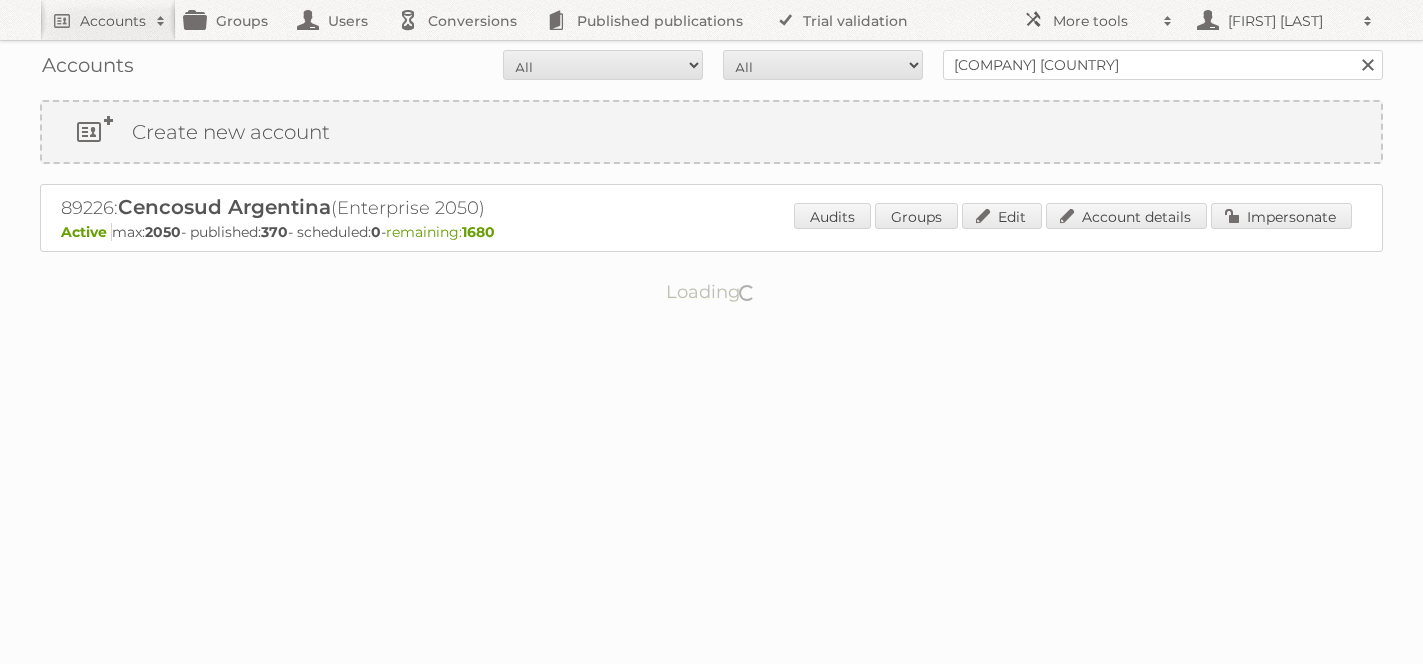 scroll, scrollTop: 0, scrollLeft: 0, axis: both 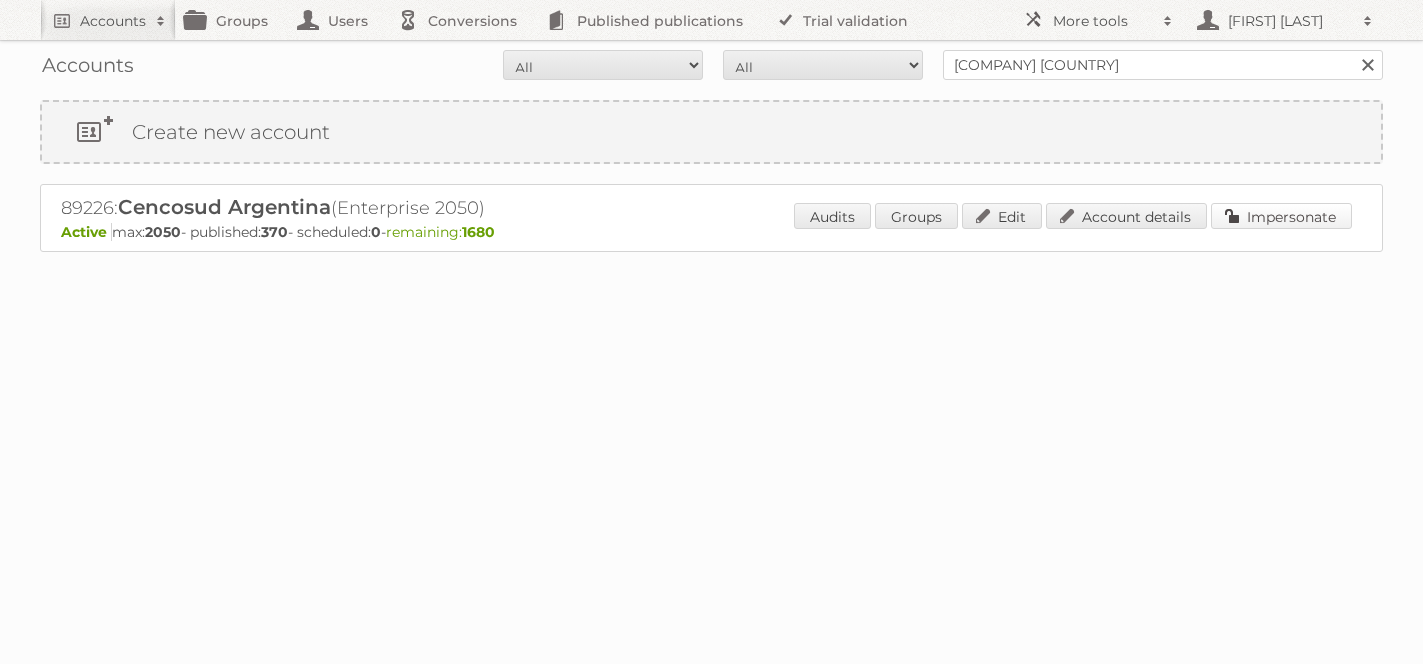 click on "Impersonate" at bounding box center (1281, 216) 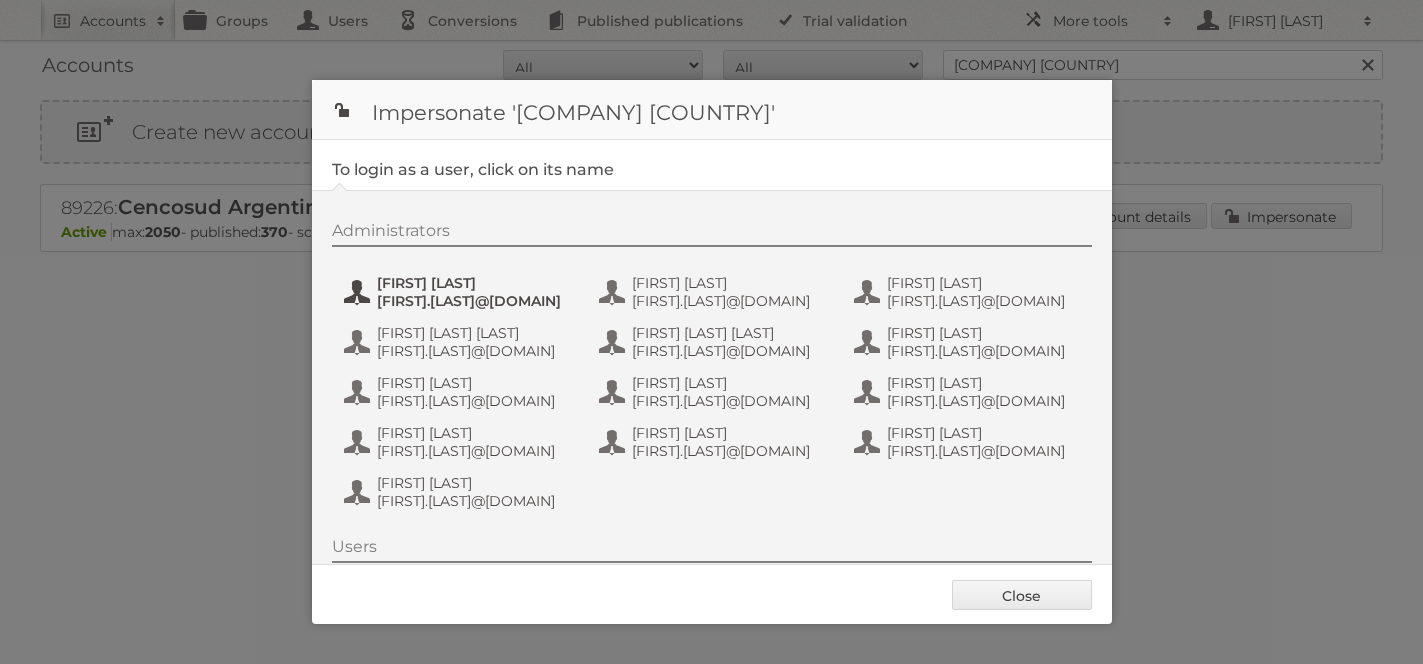 click on "[FIRST].[LAST]@[DOMAIN]" at bounding box center [474, 301] 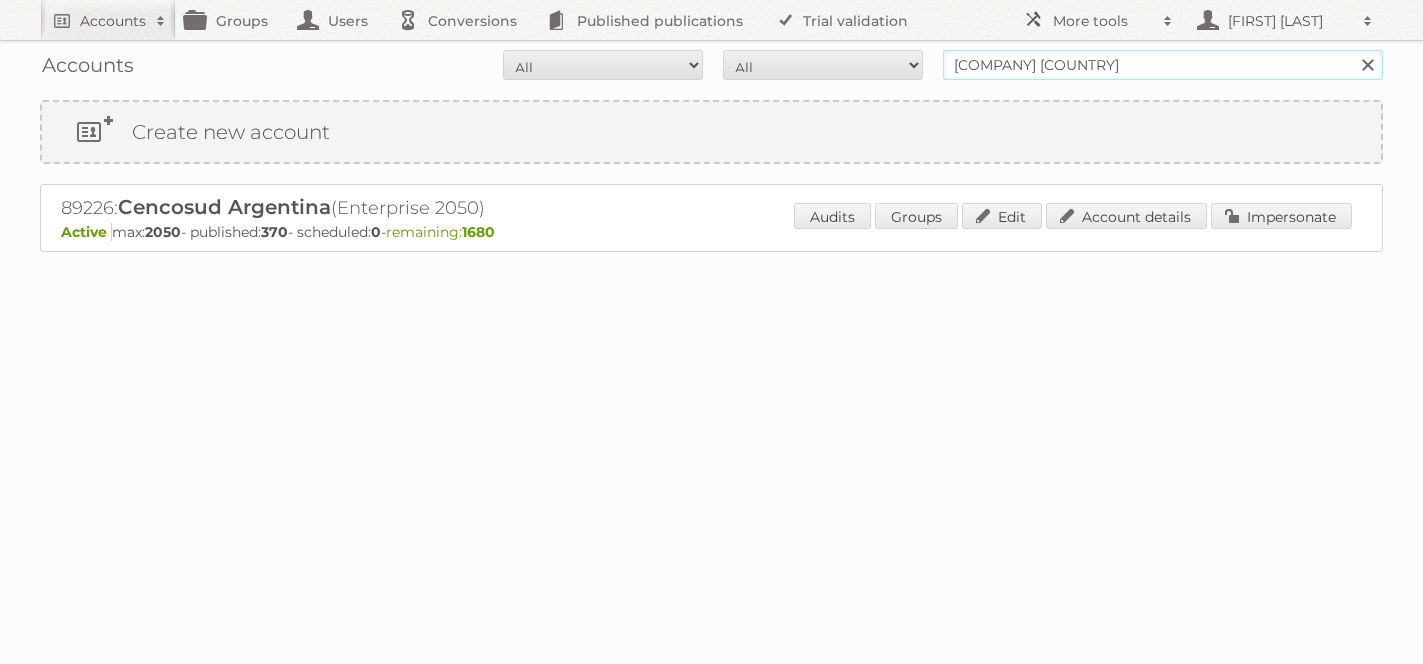 click on "[COMPANY] [COUNTRY]" at bounding box center [1163, 65] 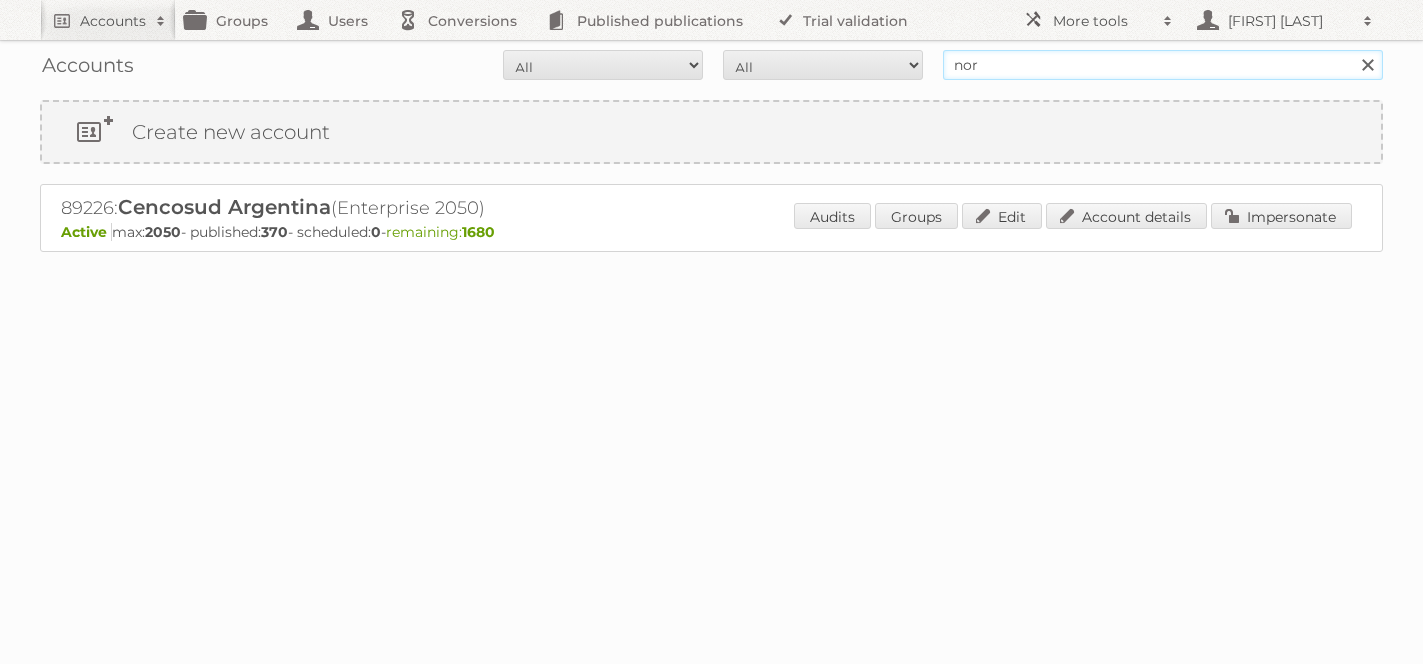 type on "norwex" 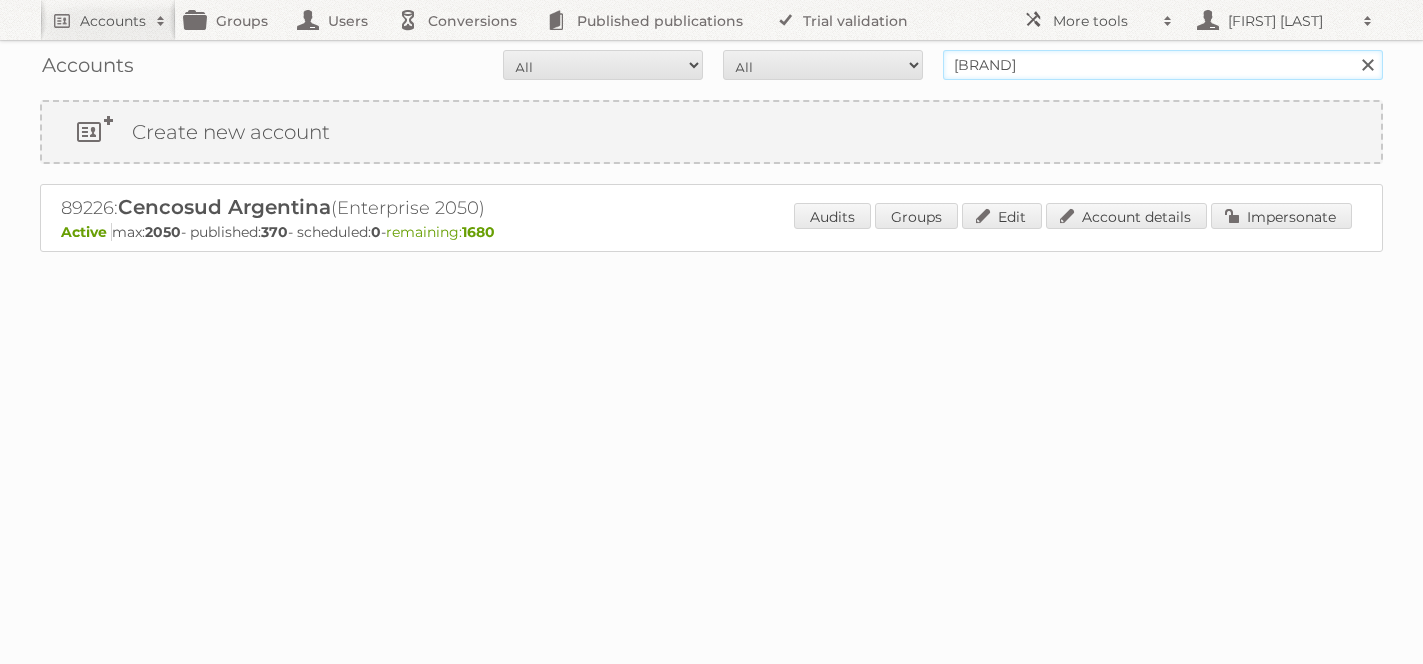 click on "Search" at bounding box center [1367, 65] 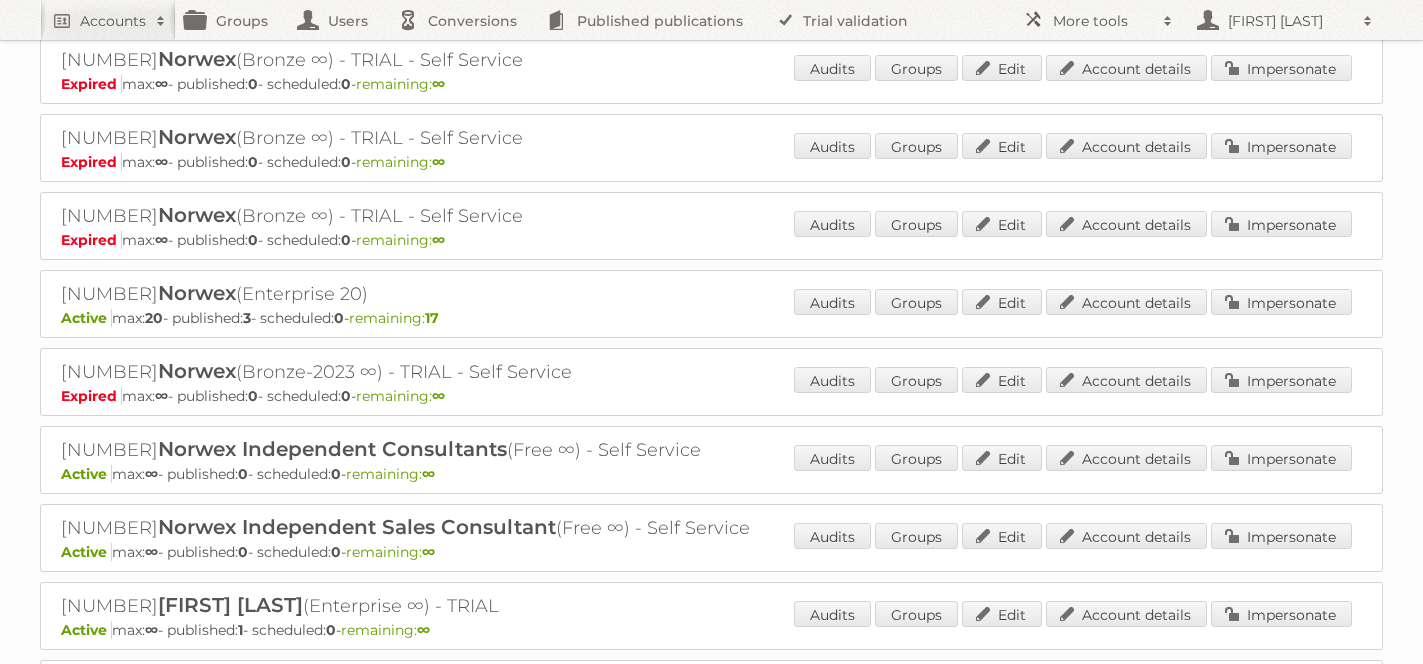 scroll, scrollTop: 1044, scrollLeft: 0, axis: vertical 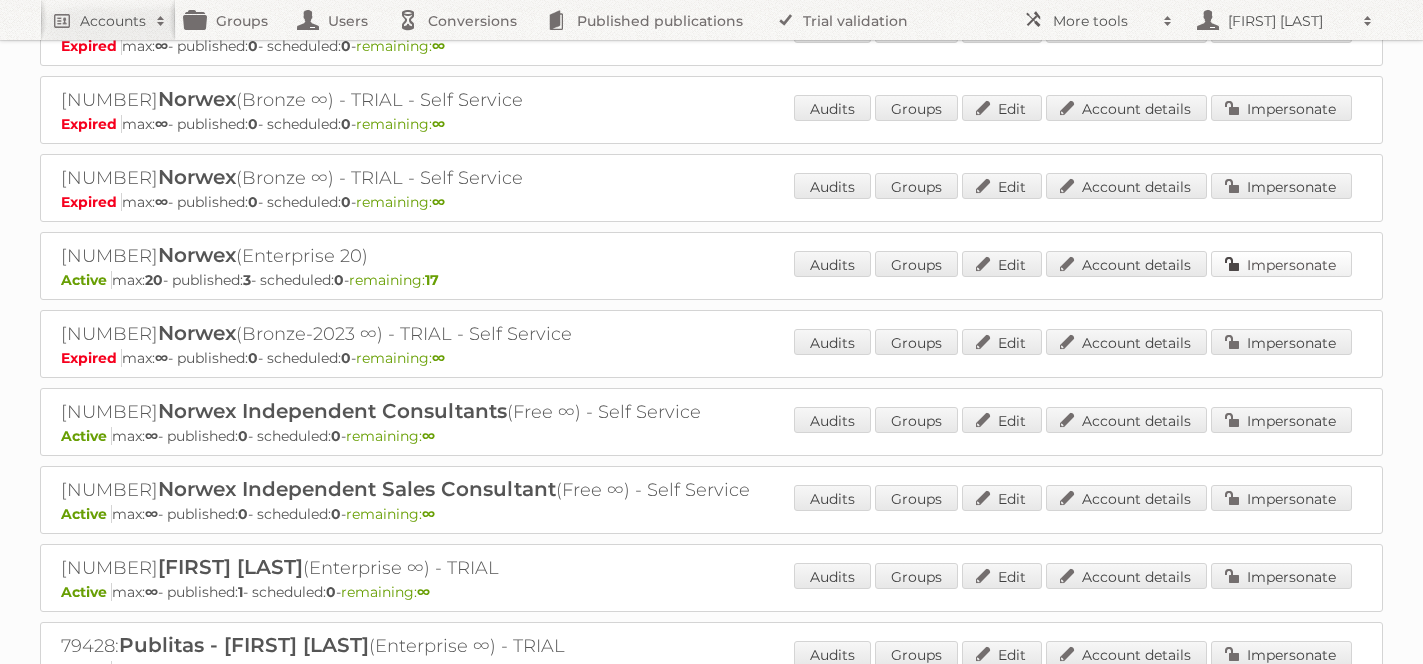click on "Impersonate" at bounding box center [1281, 264] 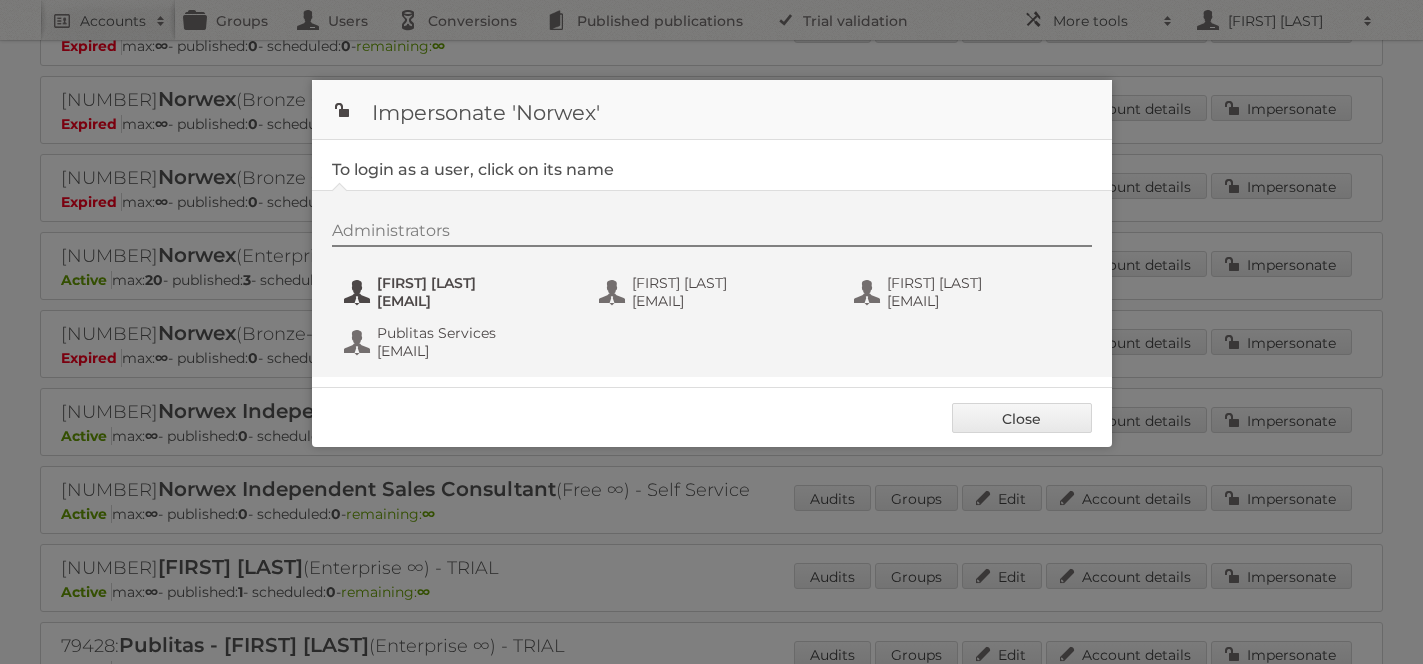 click on "[FIRST] [LAST]" at bounding box center (474, 283) 